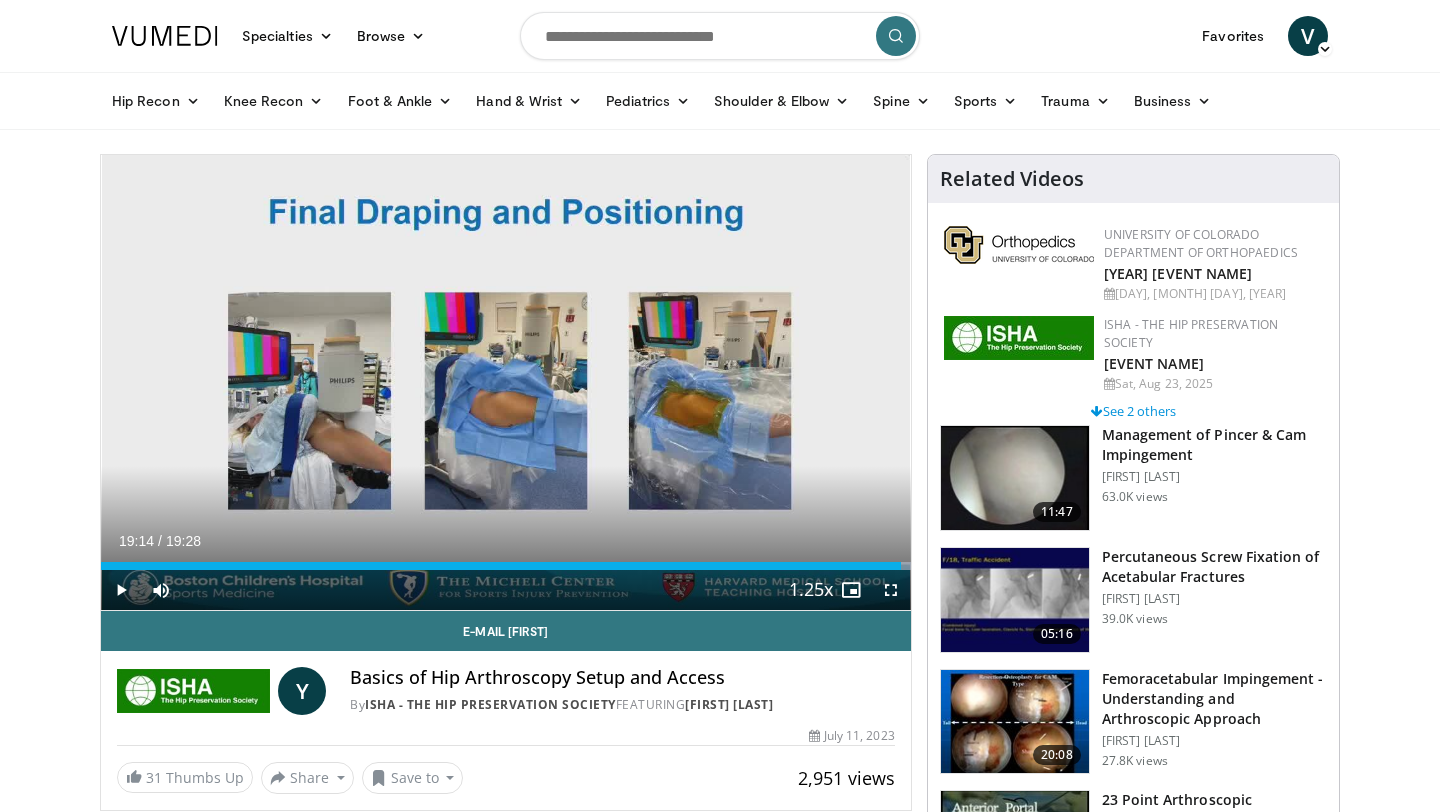 scroll, scrollTop: 0, scrollLeft: 0, axis: both 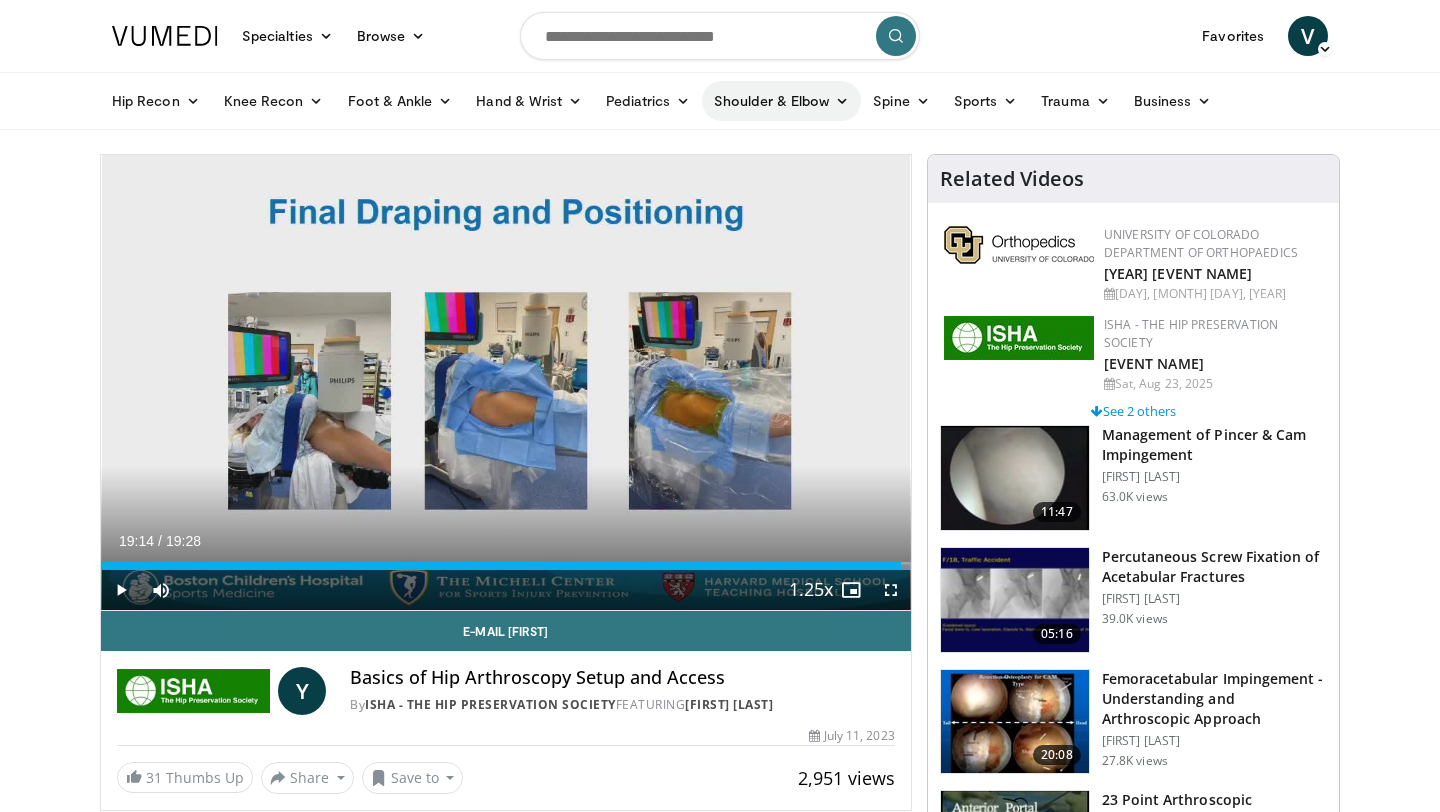 click on "Shoulder & Elbow" at bounding box center [781, 101] 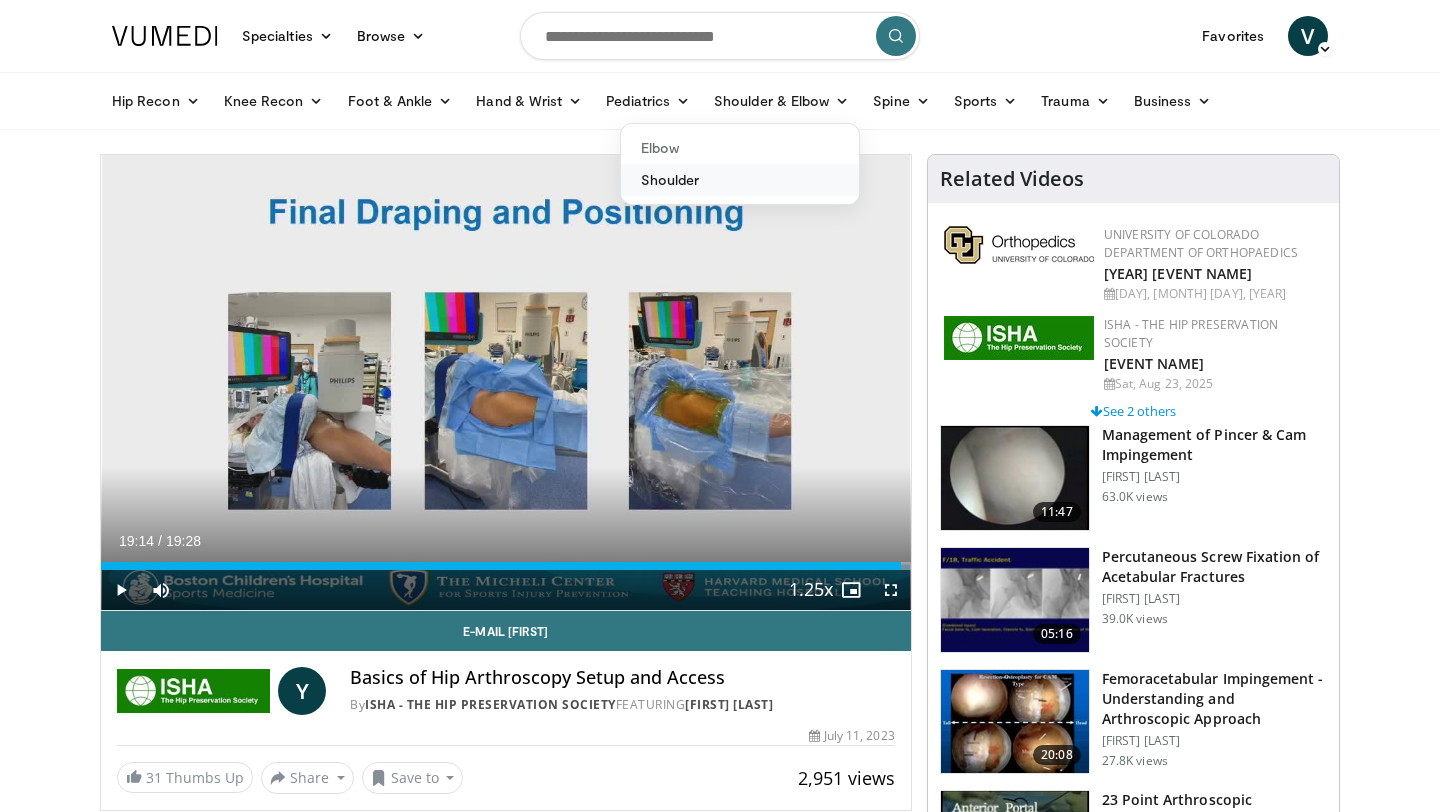 click on "Shoulder" at bounding box center (740, 180) 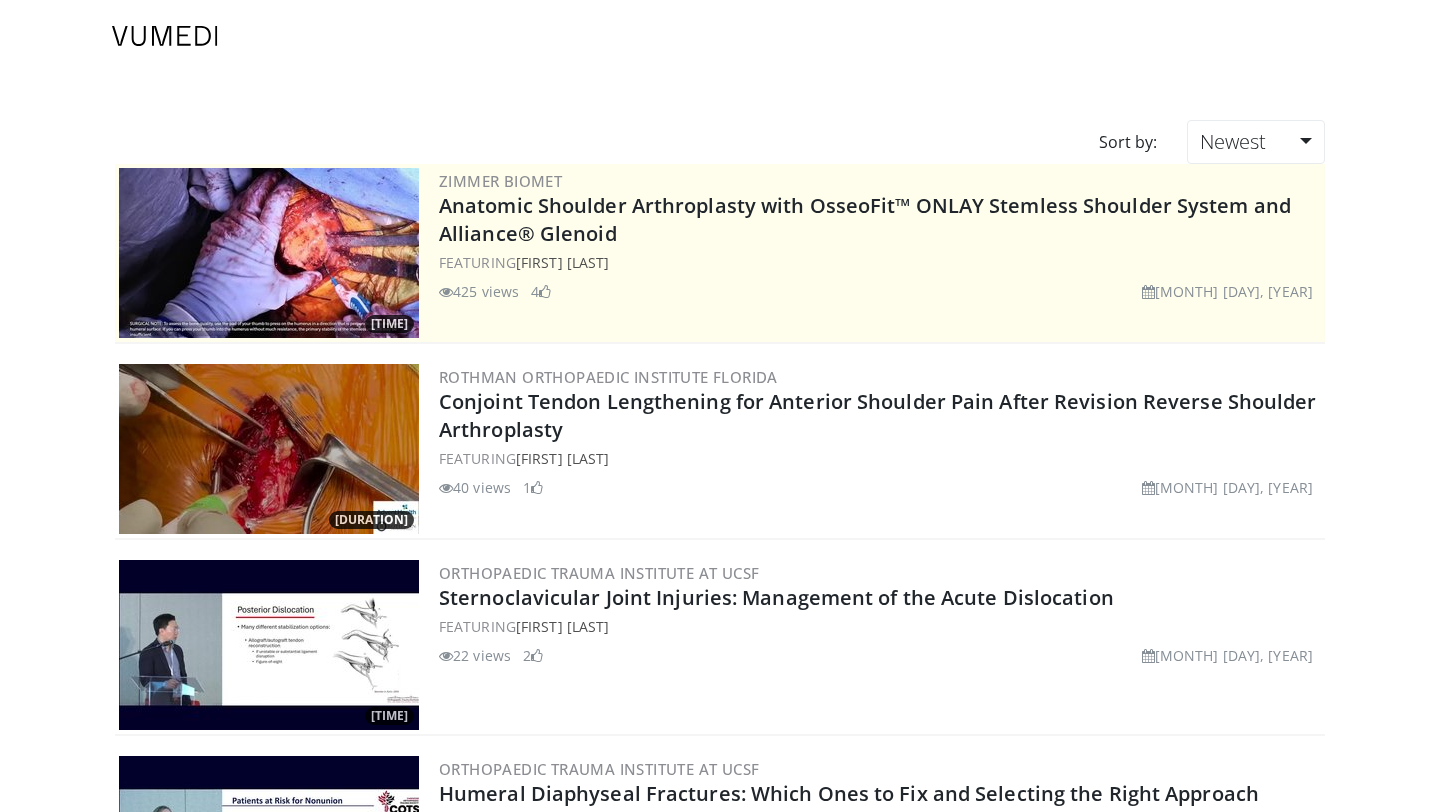 scroll, scrollTop: 0, scrollLeft: 0, axis: both 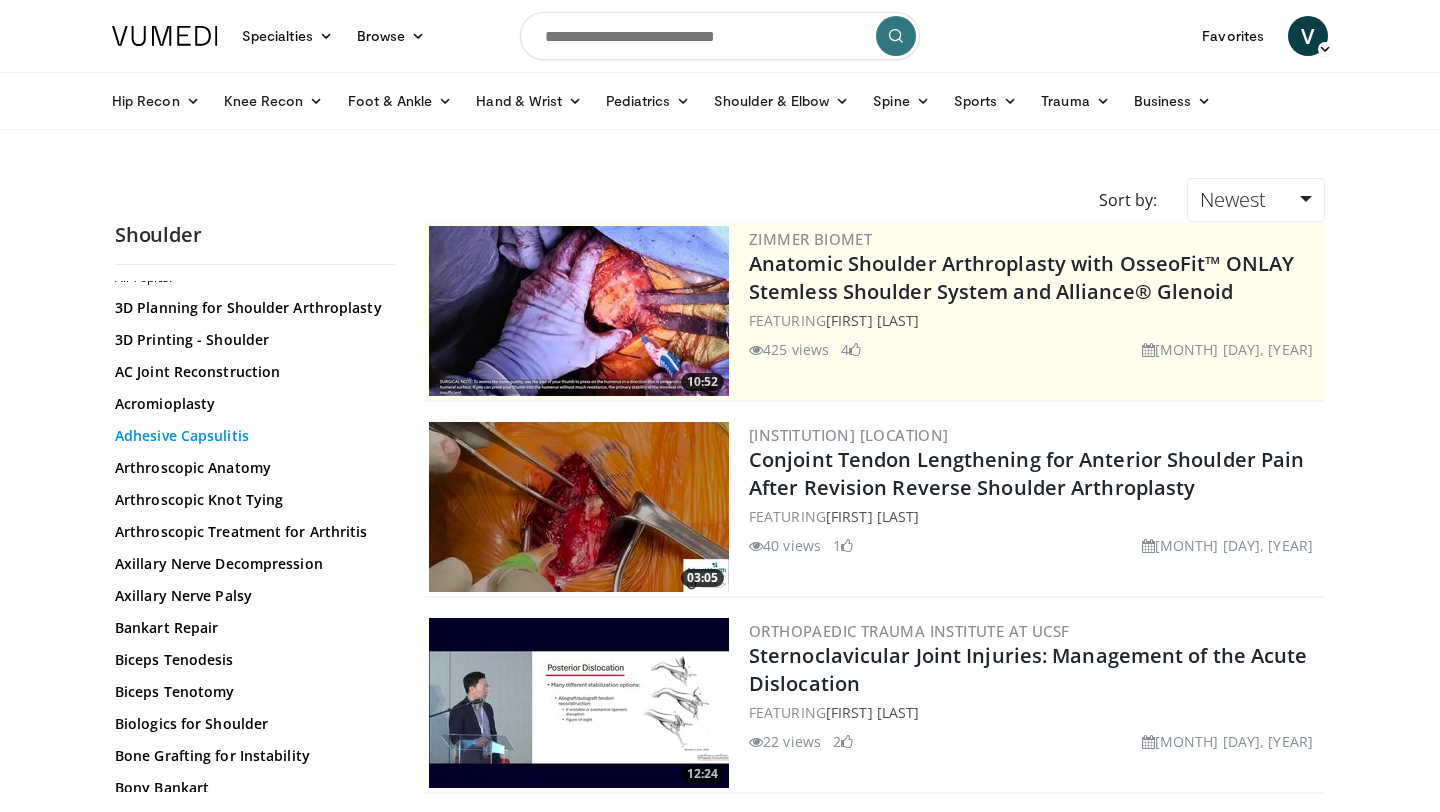 click on "Adhesive Capsulitis" at bounding box center [250, 436] 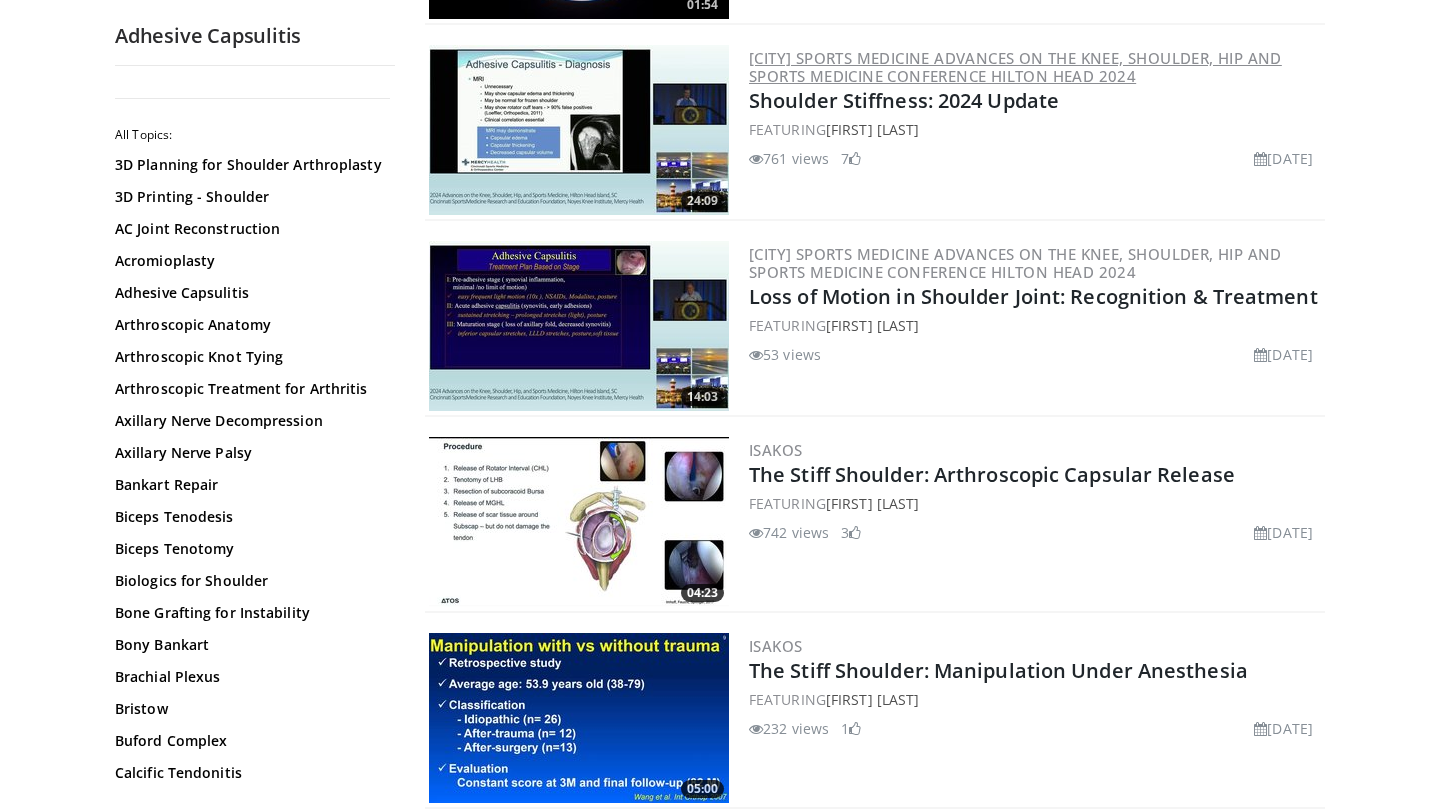 scroll, scrollTop: 452, scrollLeft: 0, axis: vertical 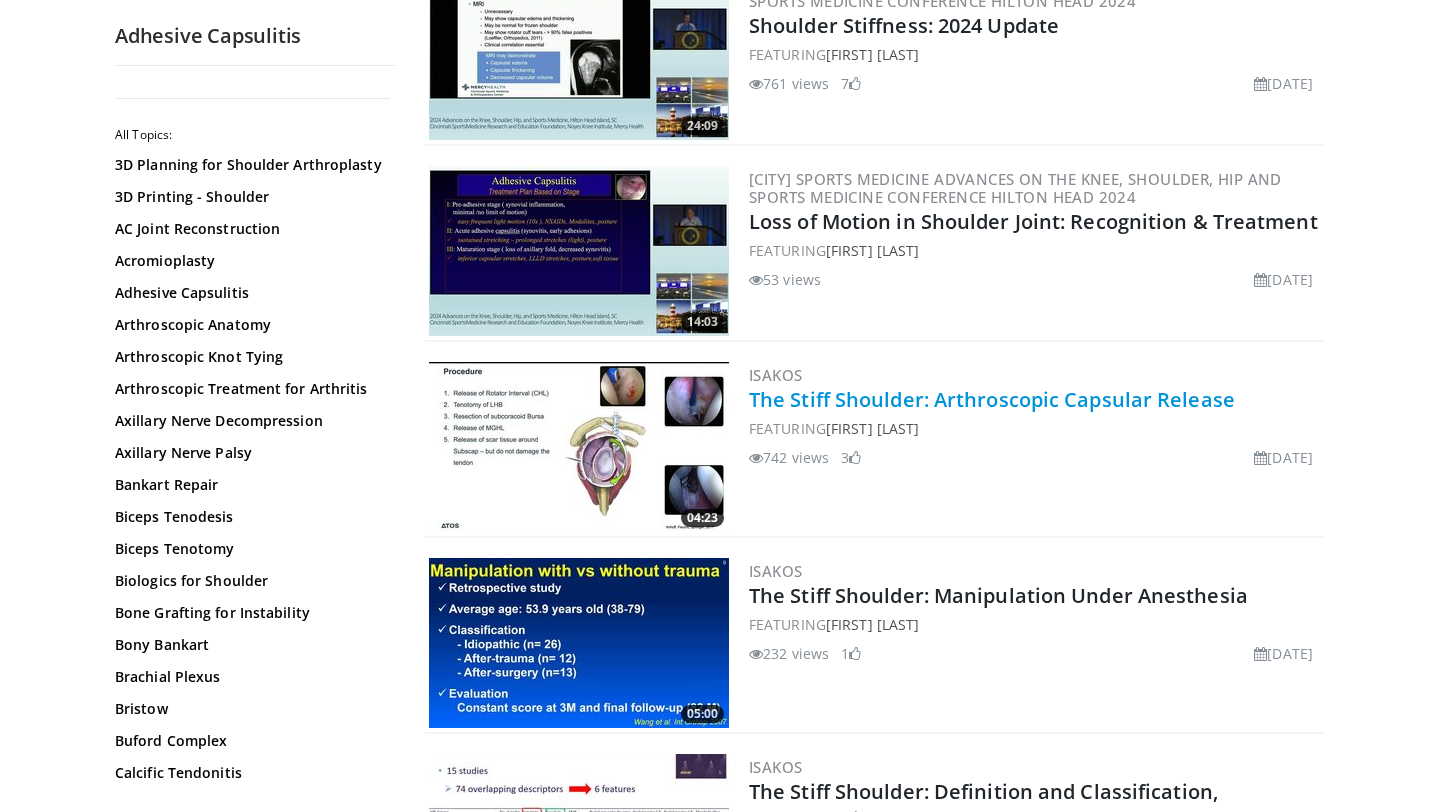click on "The Stiff Shoulder: Arthroscopic Capsular Release" at bounding box center [992, 399] 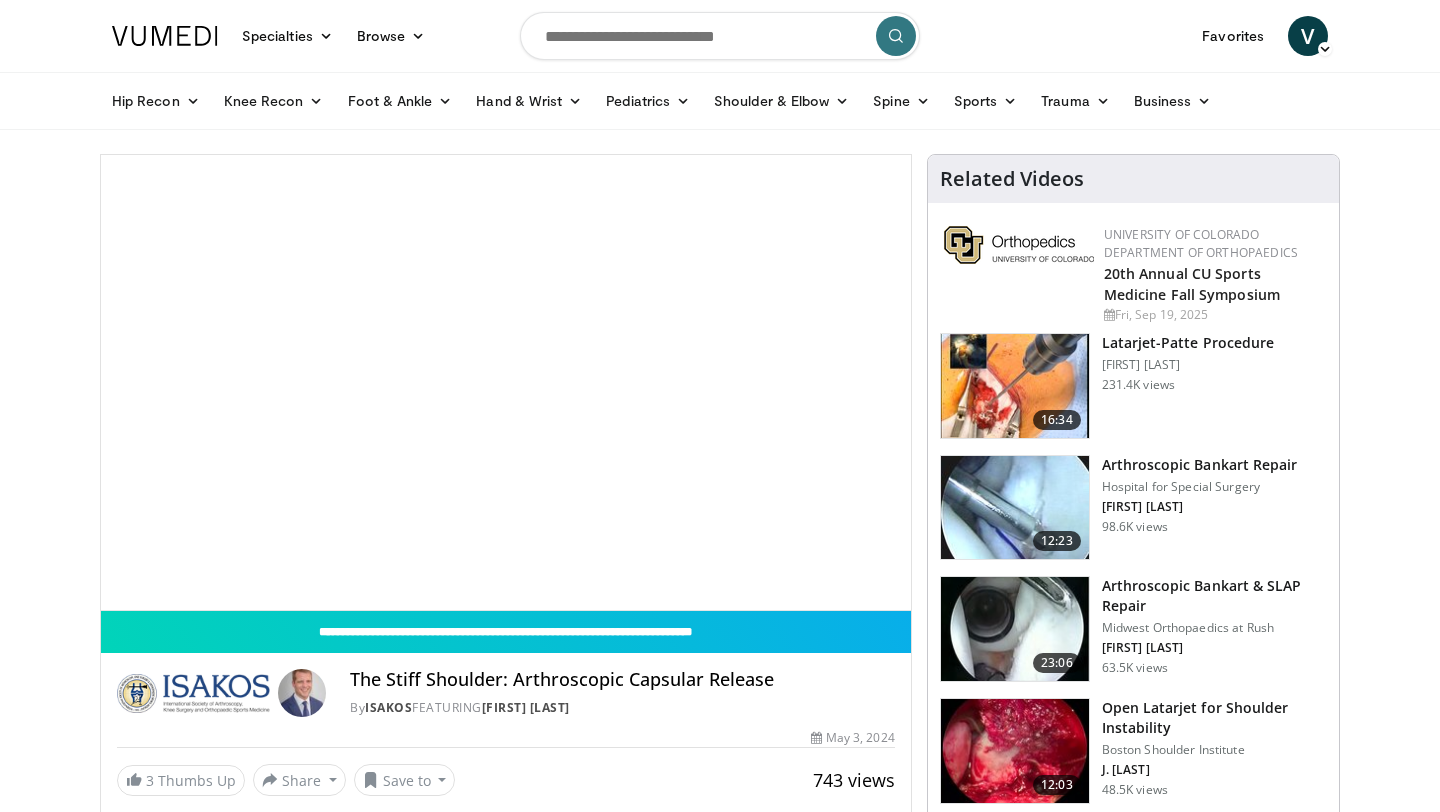 scroll, scrollTop: 0, scrollLeft: 0, axis: both 